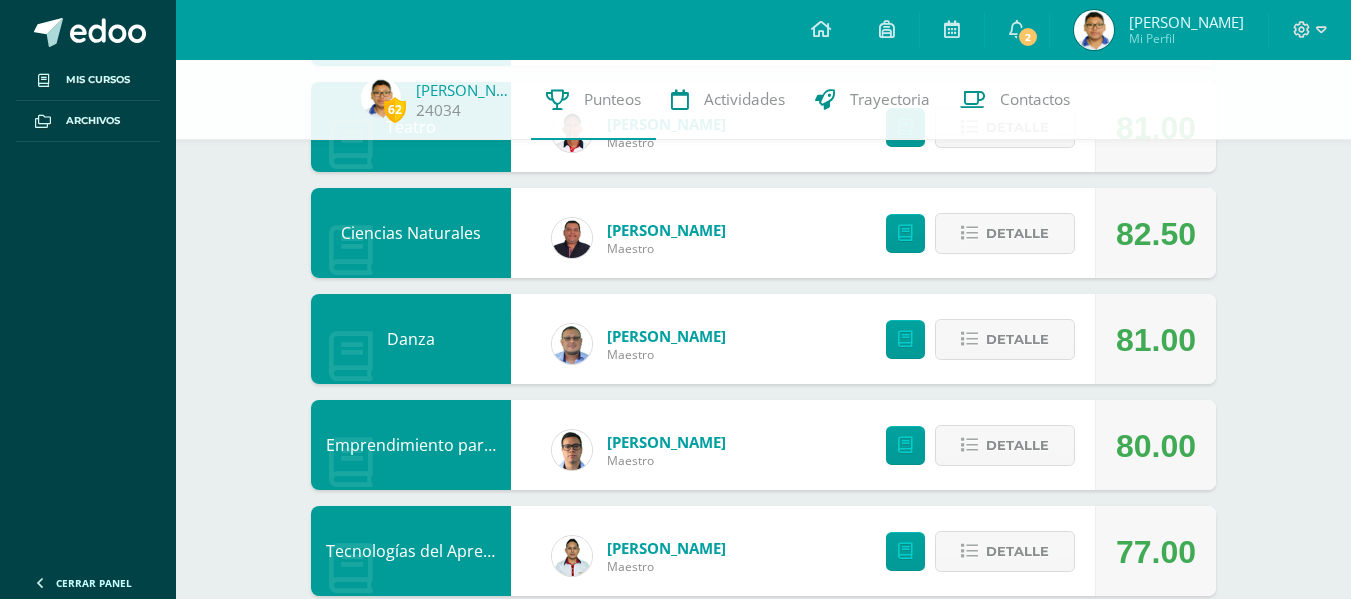 scroll, scrollTop: 1436, scrollLeft: 0, axis: vertical 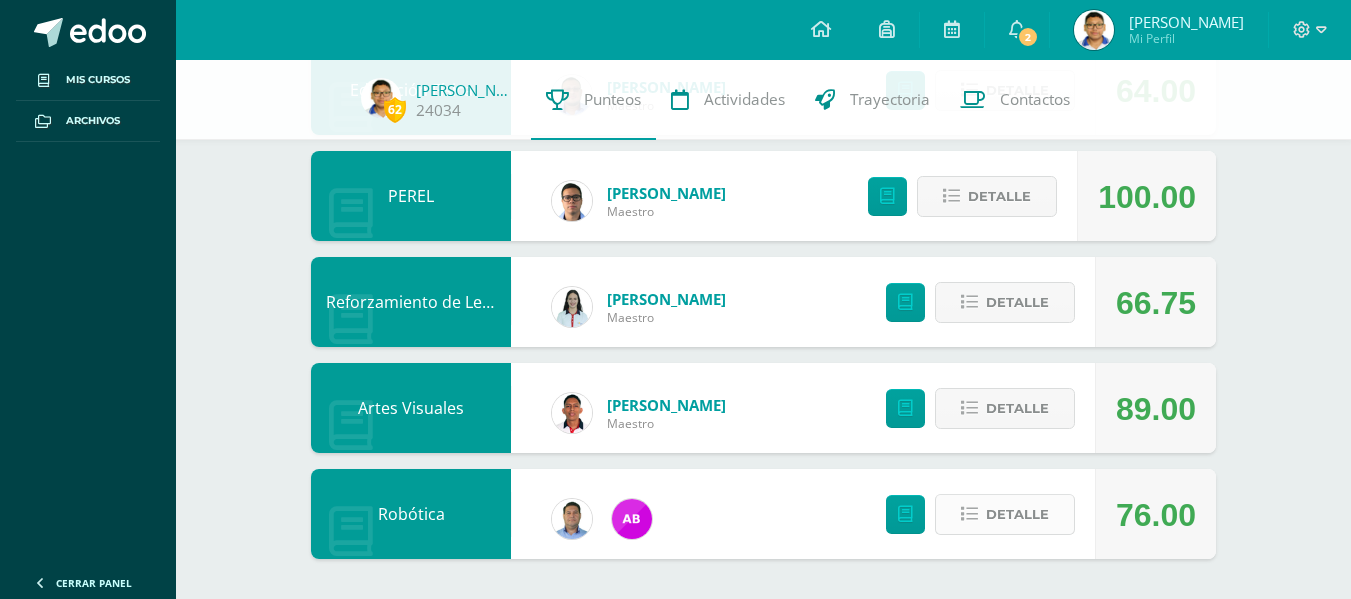 click on "Detalle" at bounding box center (1017, 514) 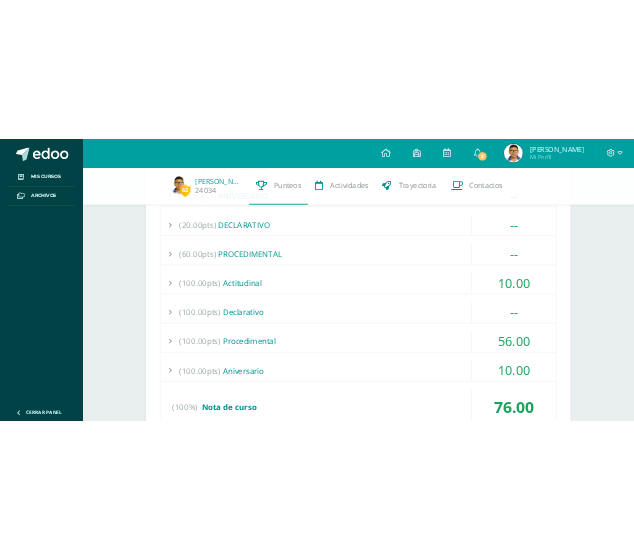 scroll, scrollTop: 2136, scrollLeft: 0, axis: vertical 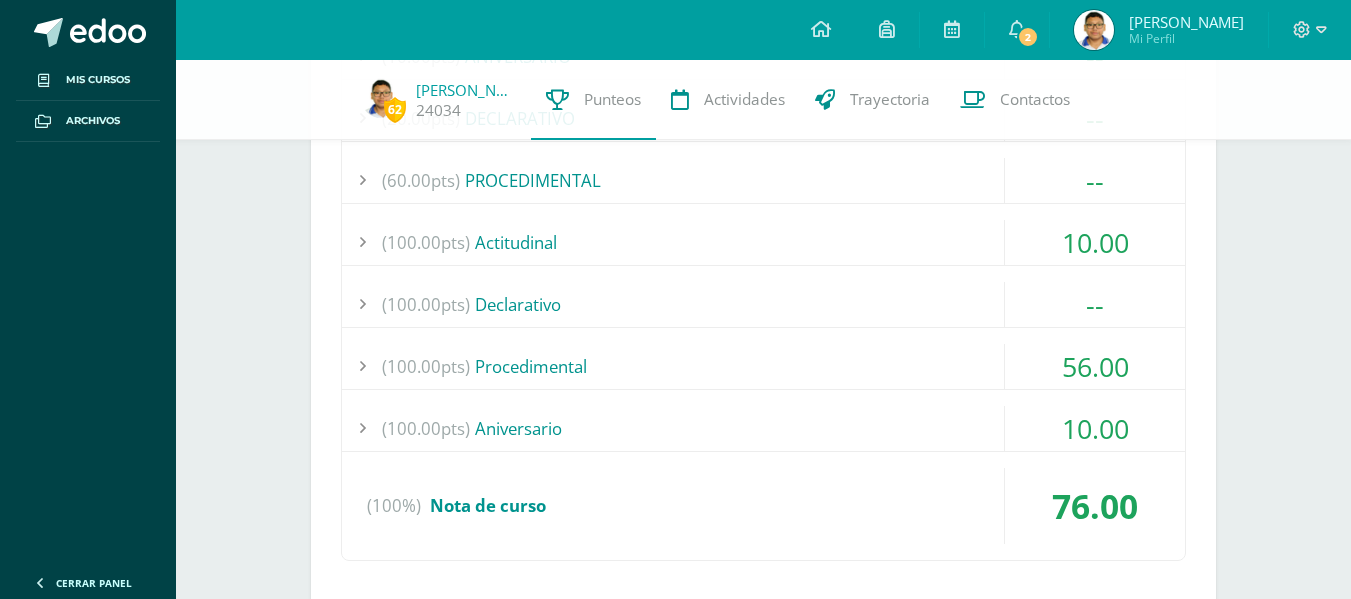 click on "(10.00pts)
ACTITUDINAL
--
Sin actividades
(10.00pts)
ANIVERSARIO
--" at bounding box center [763, 266] 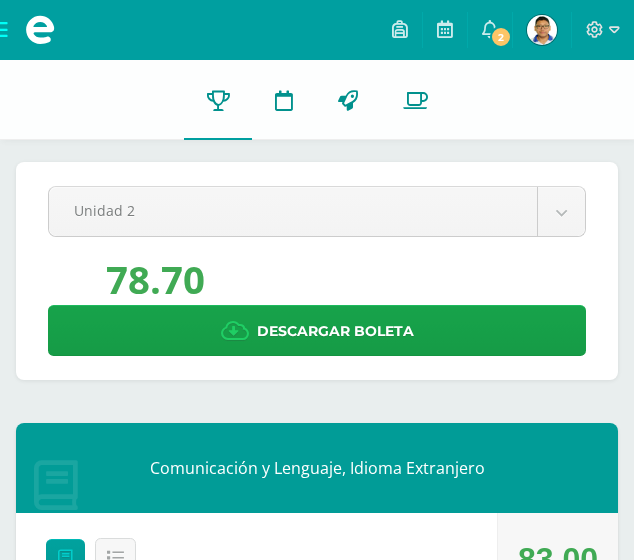 scroll, scrollTop: 0, scrollLeft: 0, axis: both 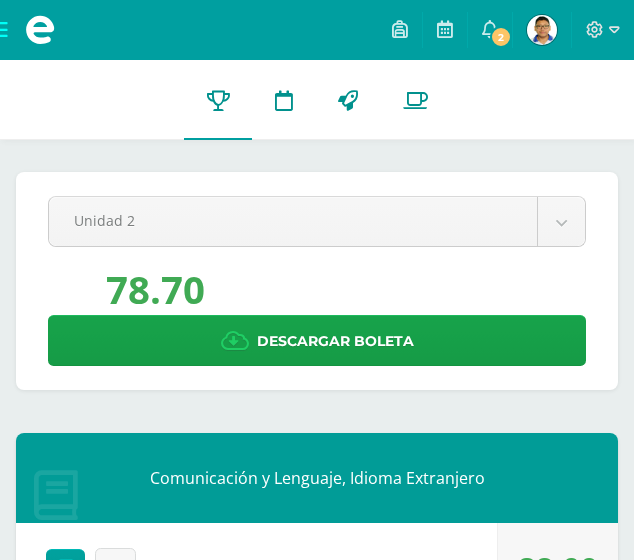 click at bounding box center (542, 30) 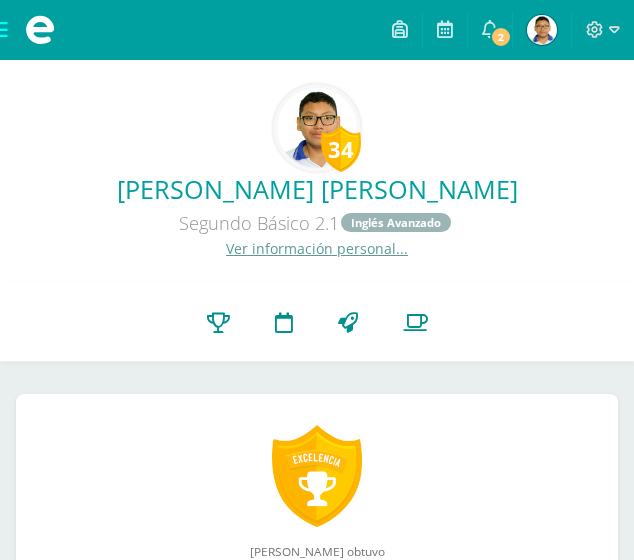 scroll, scrollTop: 0, scrollLeft: 0, axis: both 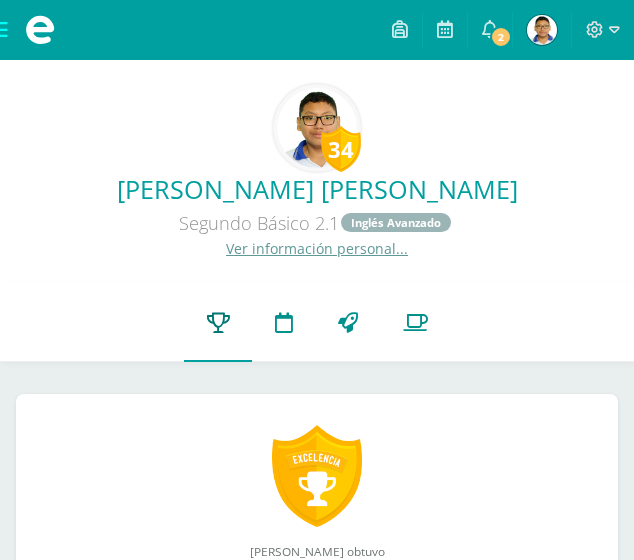 click at bounding box center (218, 322) 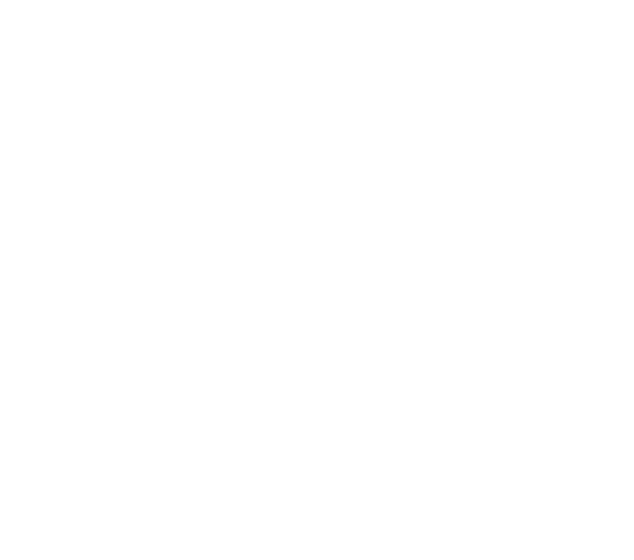 scroll, scrollTop: 0, scrollLeft: 0, axis: both 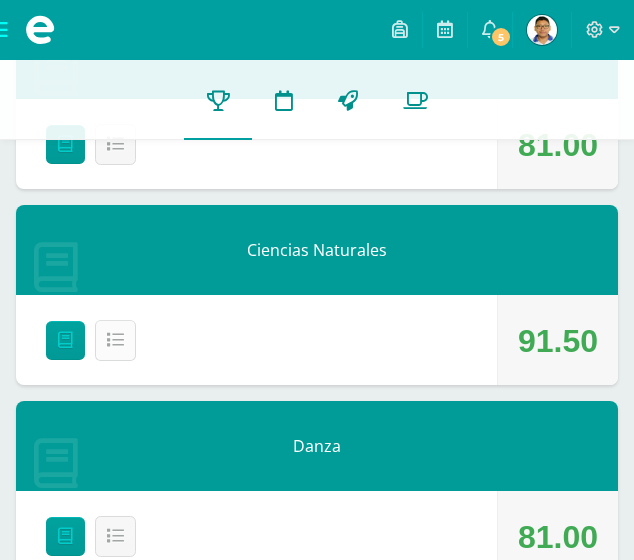 click on "Detalle" at bounding box center (115, 340) 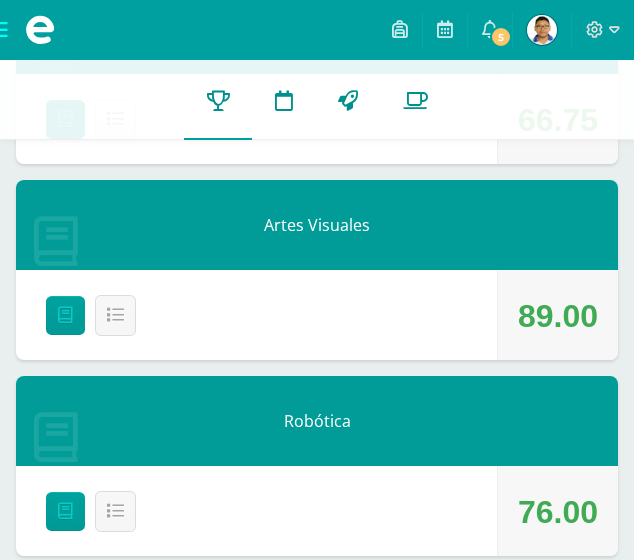 scroll, scrollTop: 3728, scrollLeft: 0, axis: vertical 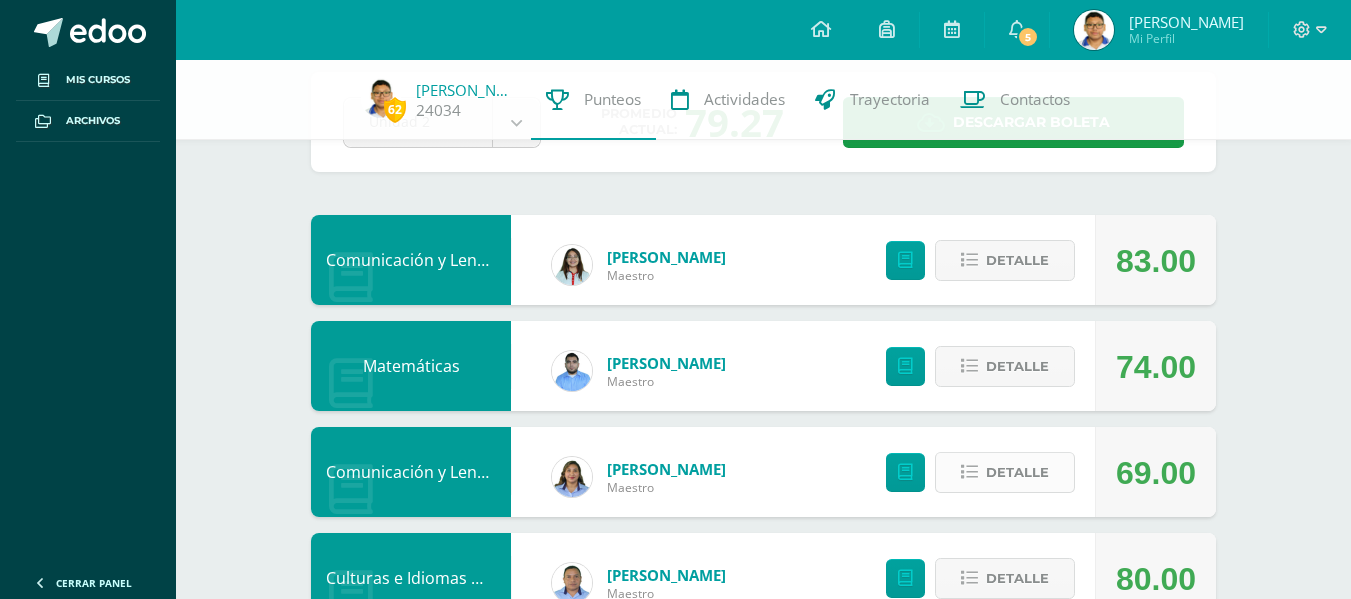 click on "Detalle" at bounding box center [1005, 472] 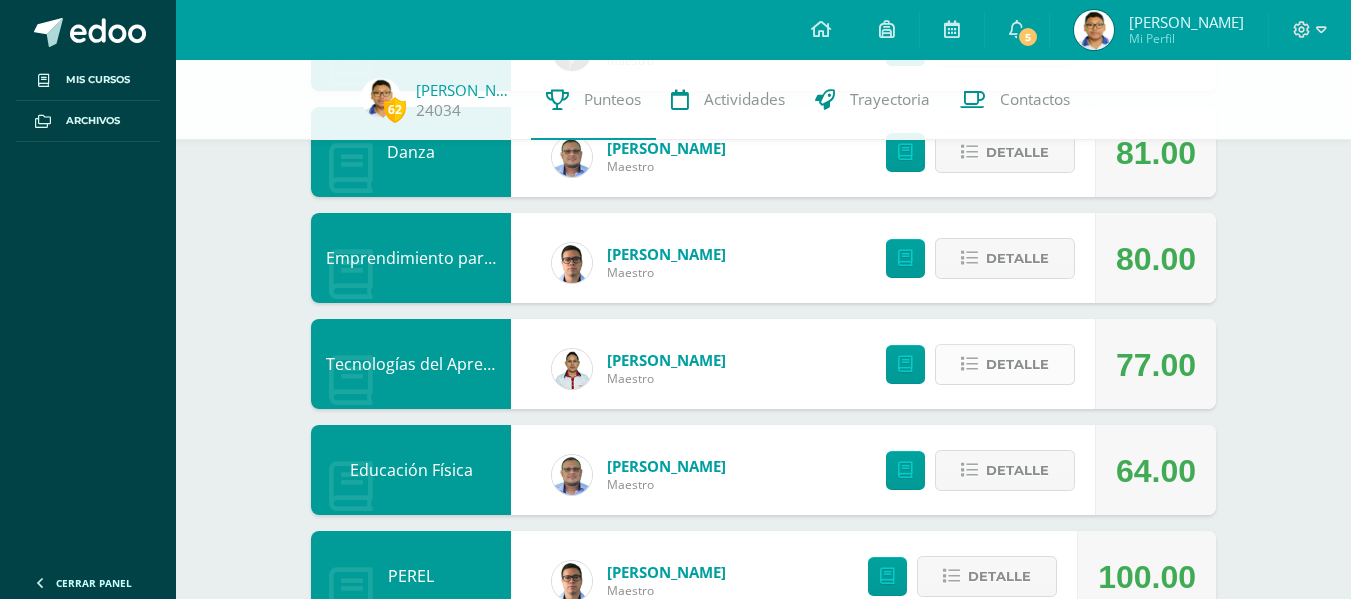 scroll, scrollTop: 1600, scrollLeft: 0, axis: vertical 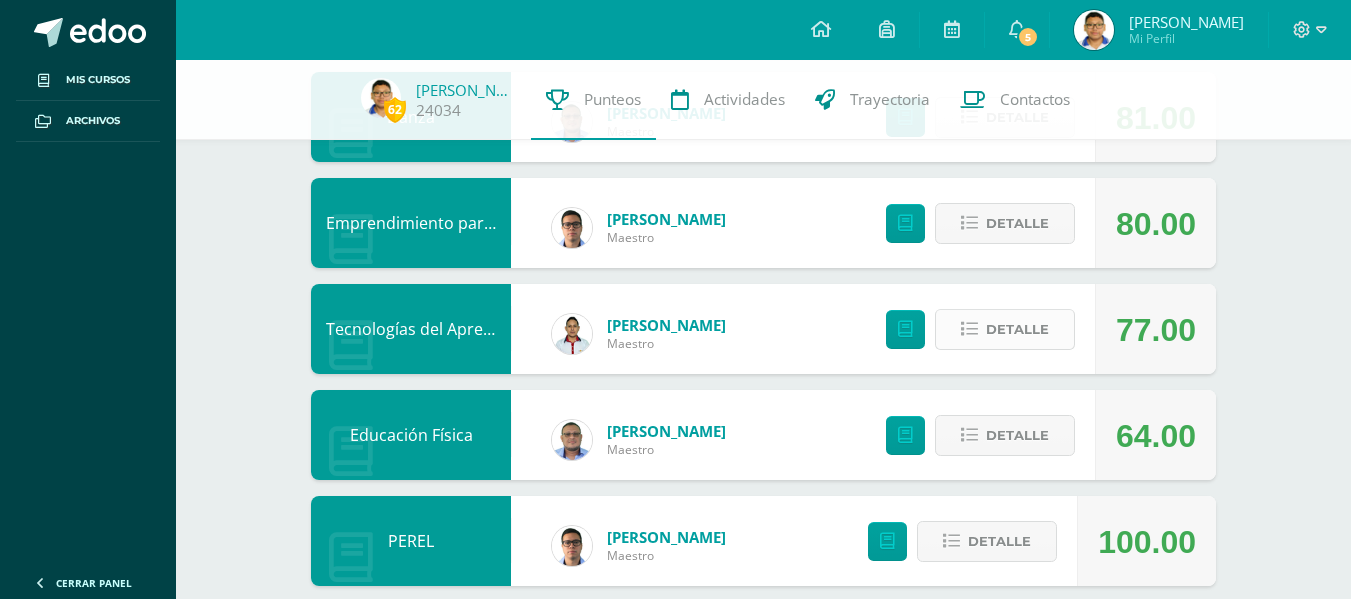 click on "Detalle" at bounding box center (1017, 329) 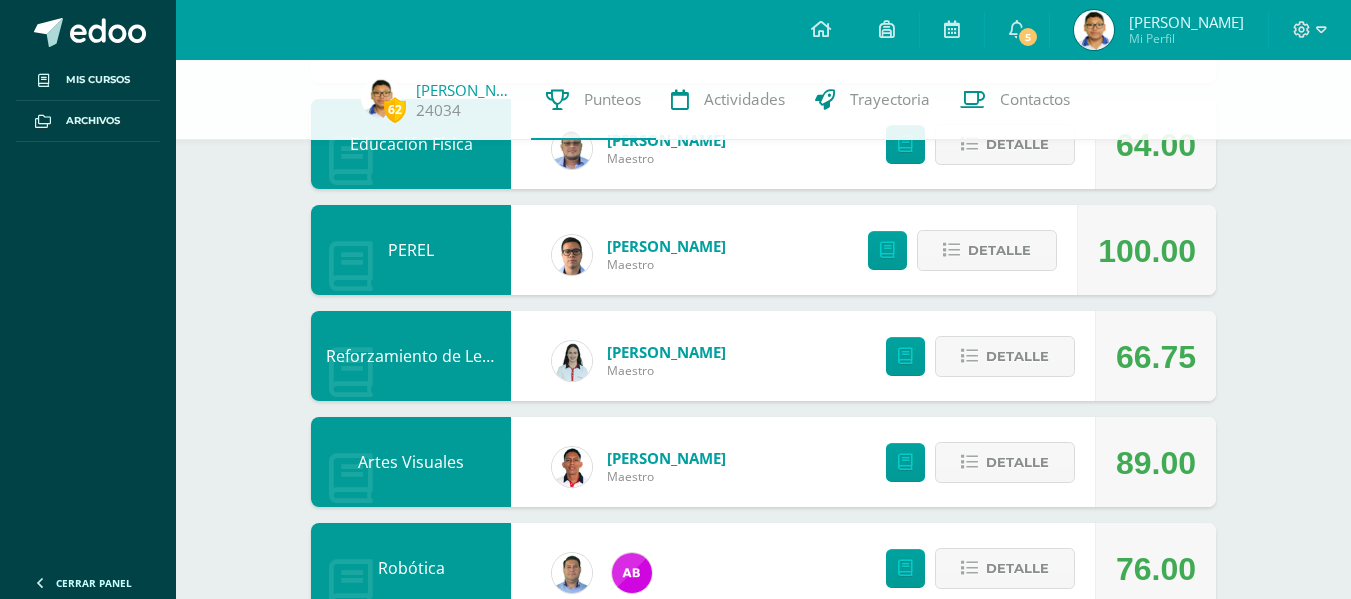 scroll, scrollTop: 2454, scrollLeft: 0, axis: vertical 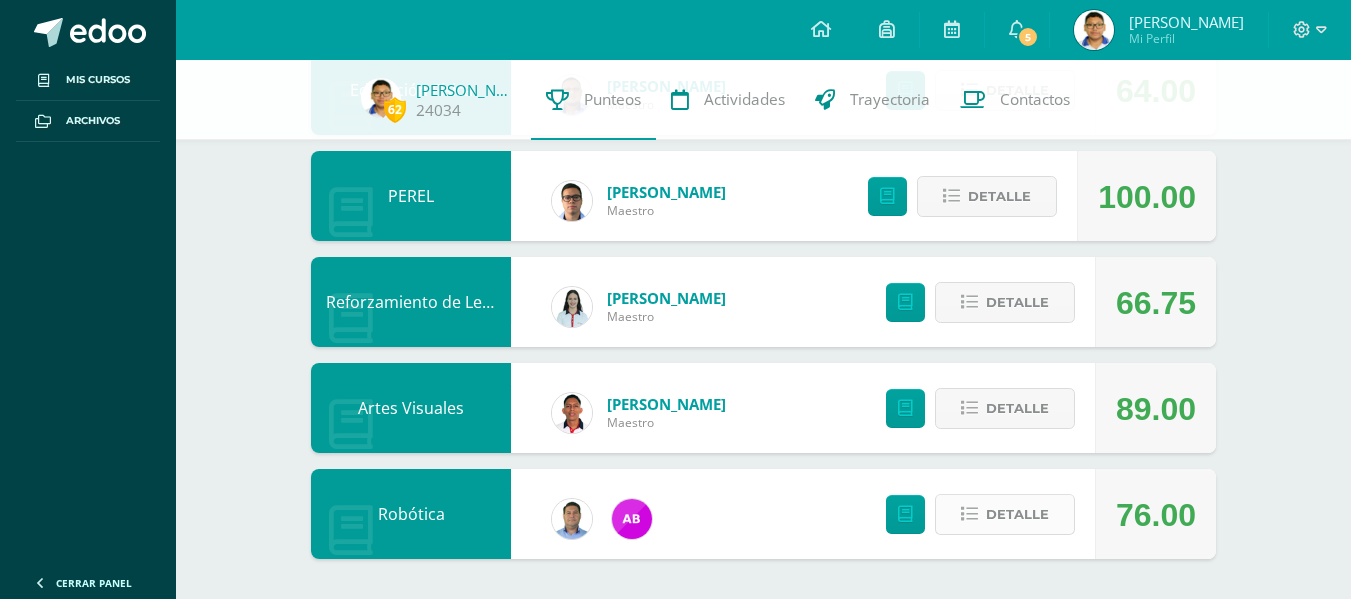 click on "Detalle" at bounding box center [1017, 514] 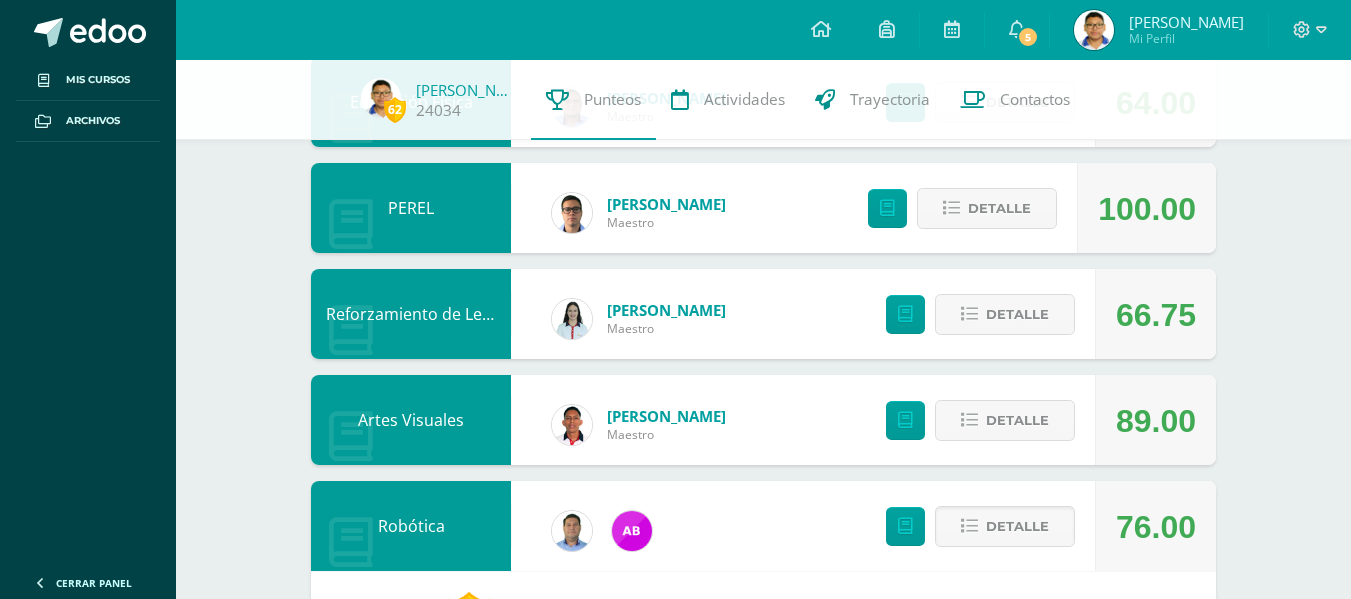 scroll, scrollTop: 2410, scrollLeft: 0, axis: vertical 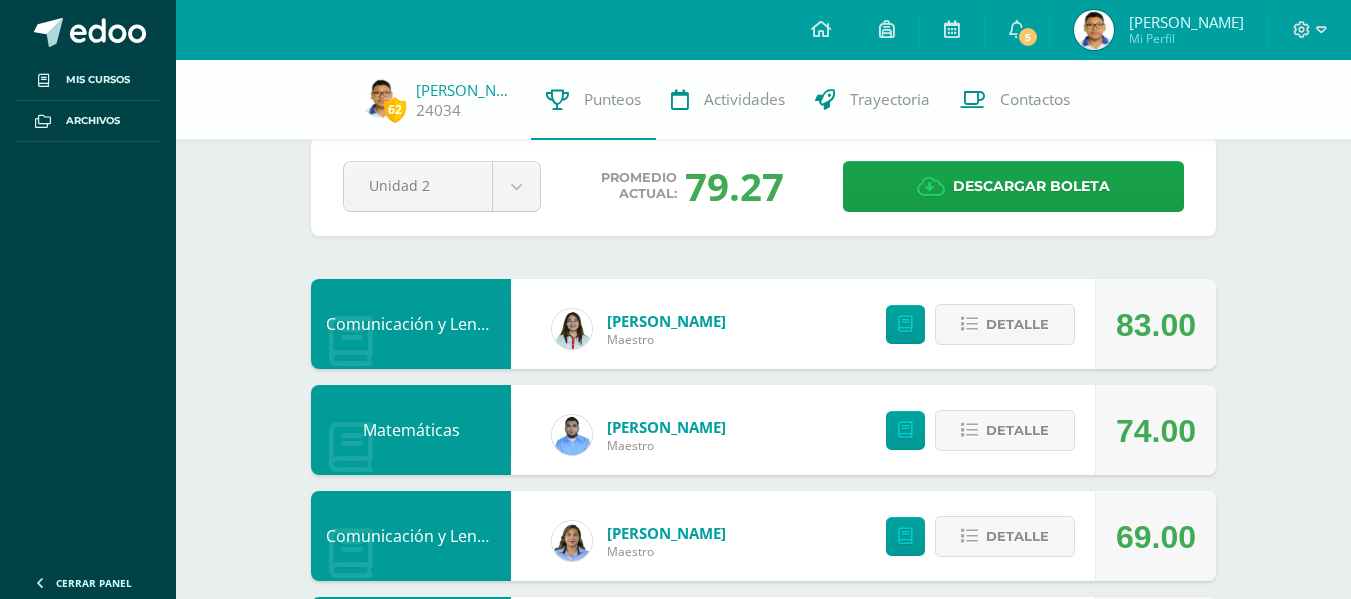 click on "62
Marcos Ramos
24034
Punteos Actividades Trayectoria Contactos  Pendiente
Unidad 2                             Unidad 1 Unidad 2 Unidad 3
Promedio actual:
79.27
Descargar boleta
Comunicación y Lenguaje, Idioma Extranjero
Jessica Monroy Maestro
83.00
Detalle
Matemáticas
Vinicio Vacaro Maestro
74.00
Detalle
Comunicación y Lenguaje Idioma Español
Mayra González Maestro
69.00
Detalle Rodolfo Carranza Maestro
80.00" at bounding box center (763, 1011) 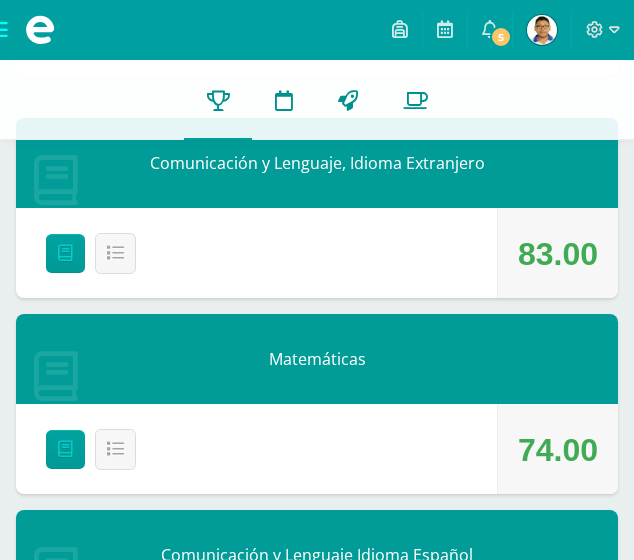 scroll, scrollTop: 336, scrollLeft: 0, axis: vertical 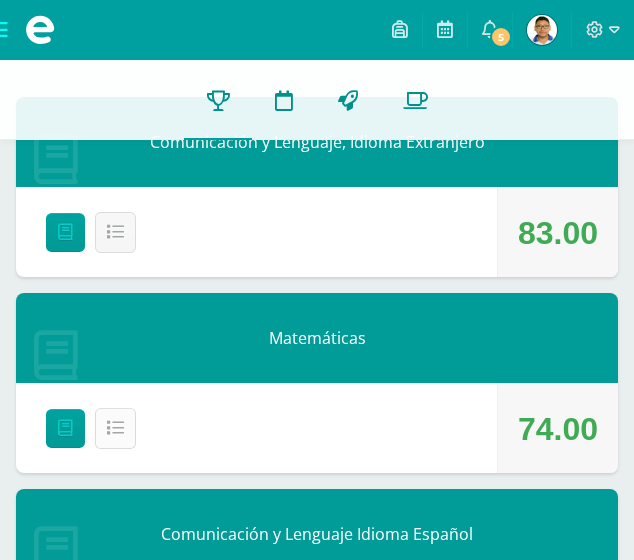 click on "Detalle" at bounding box center (115, 428) 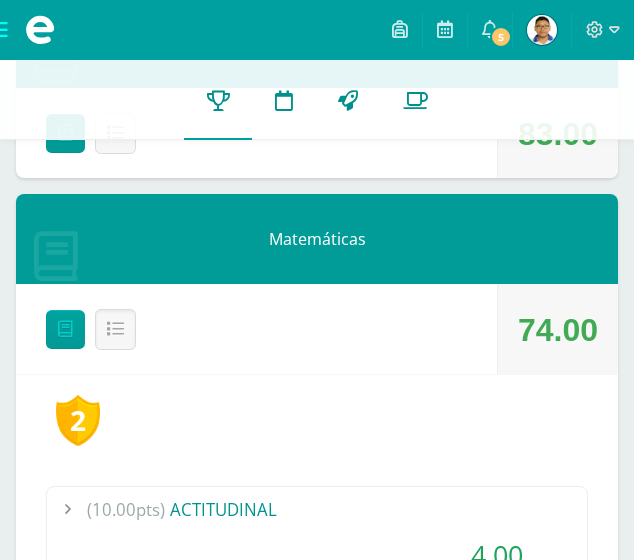 scroll, scrollTop: 436, scrollLeft: 0, axis: vertical 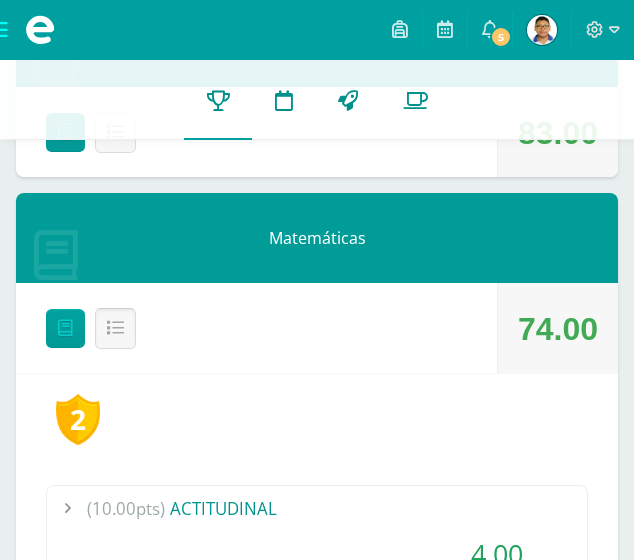 click at bounding box center (115, 328) 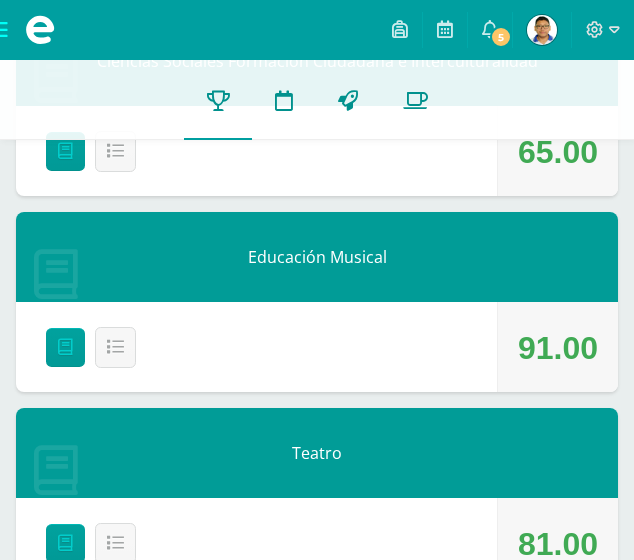 scroll, scrollTop: 1236, scrollLeft: 0, axis: vertical 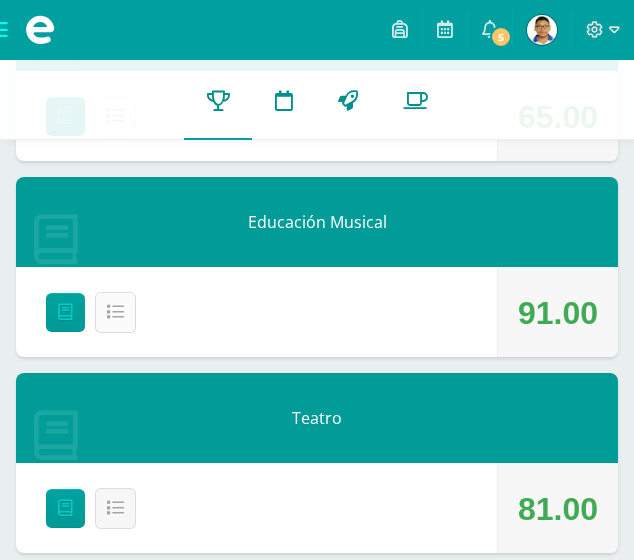 click at bounding box center (115, 312) 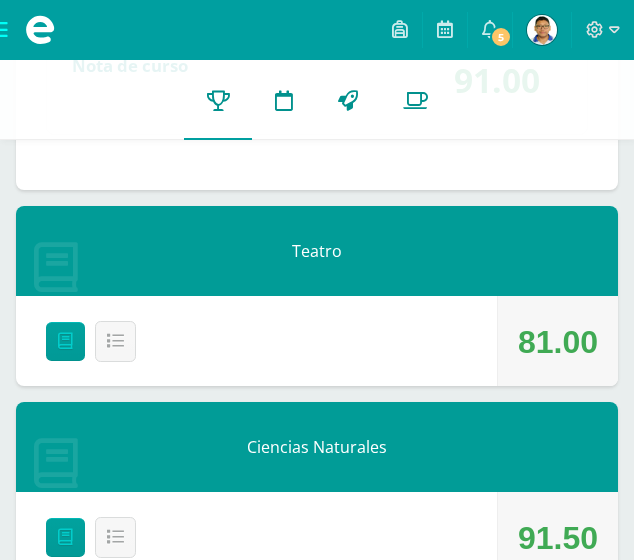 scroll, scrollTop: 2136, scrollLeft: 0, axis: vertical 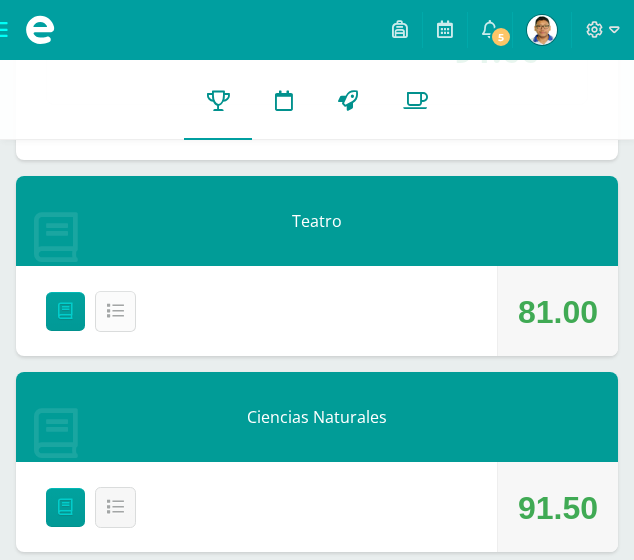 click at bounding box center (115, 311) 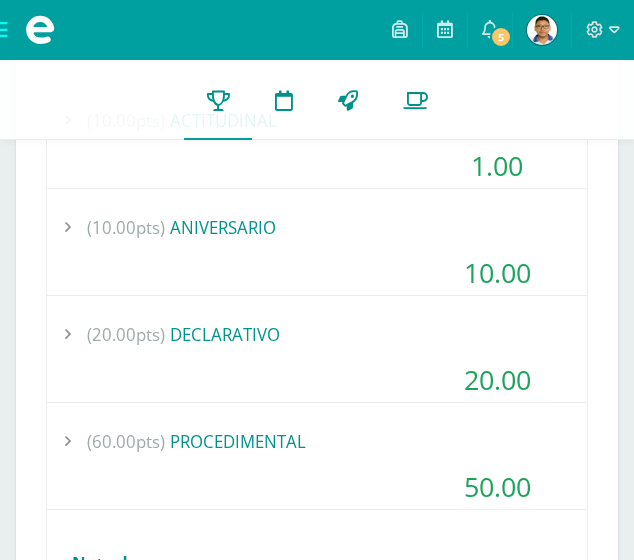 scroll, scrollTop: 2536, scrollLeft: 0, axis: vertical 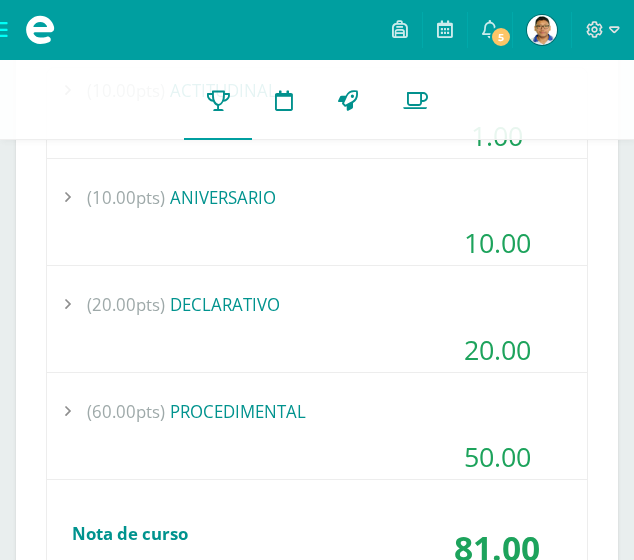 click on "(60.00pts)
PROCEDIMENTAL
50.00" at bounding box center [317, 434] 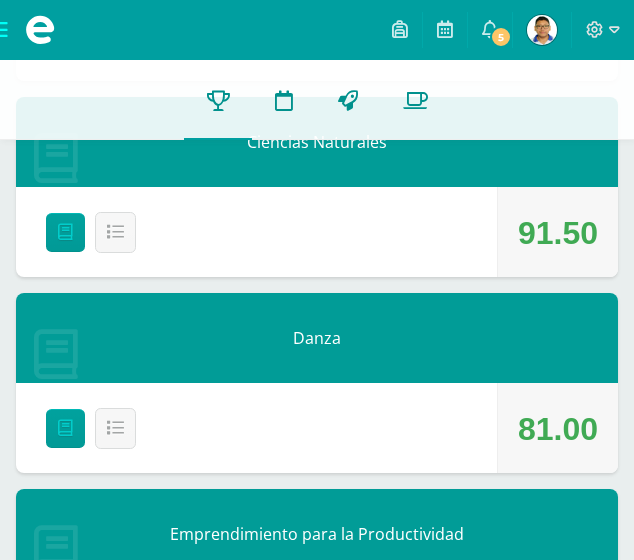 scroll, scrollTop: 3336, scrollLeft: 0, axis: vertical 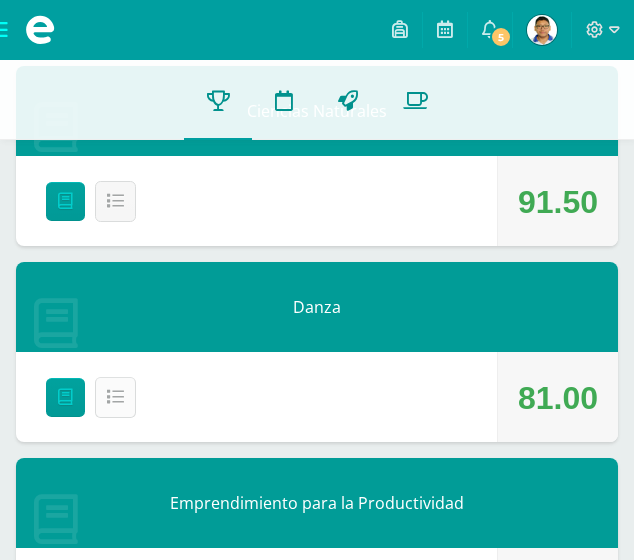 click on "Detalle" at bounding box center (115, 397) 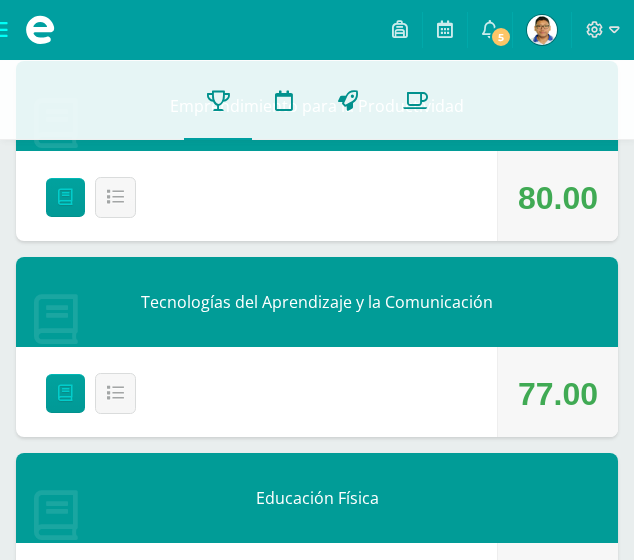 scroll, scrollTop: 4436, scrollLeft: 0, axis: vertical 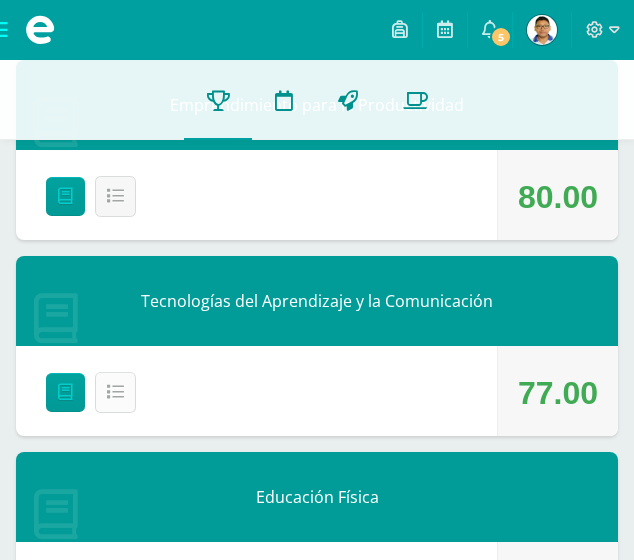 click at bounding box center (115, 392) 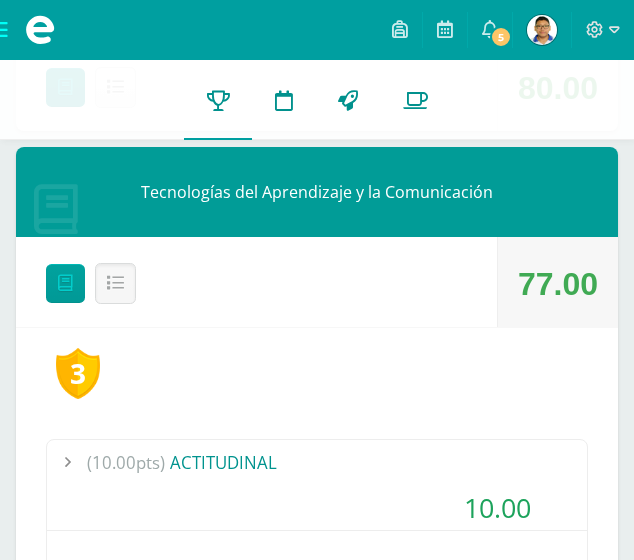 scroll, scrollTop: 4436, scrollLeft: 0, axis: vertical 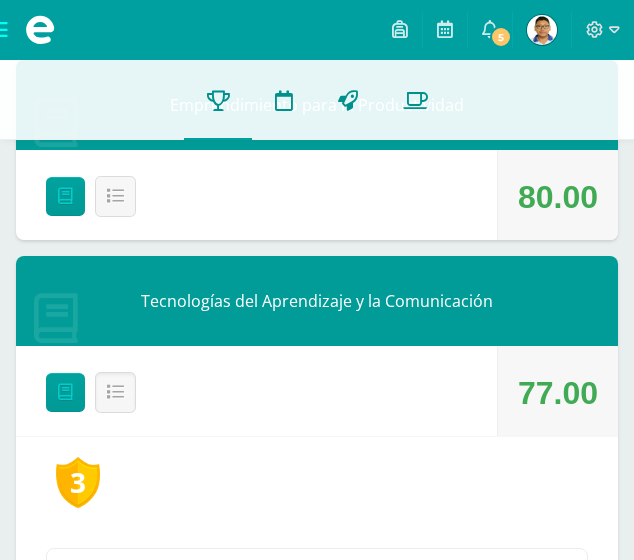 click on "Detalle" at bounding box center (115, 392) 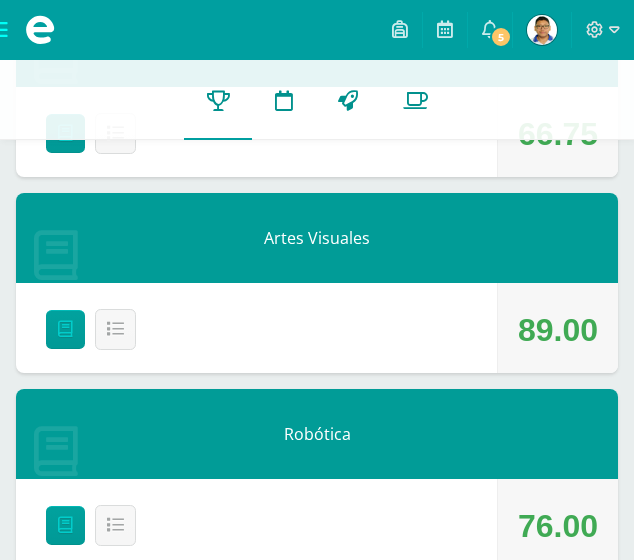 scroll, scrollTop: 5324, scrollLeft: 0, axis: vertical 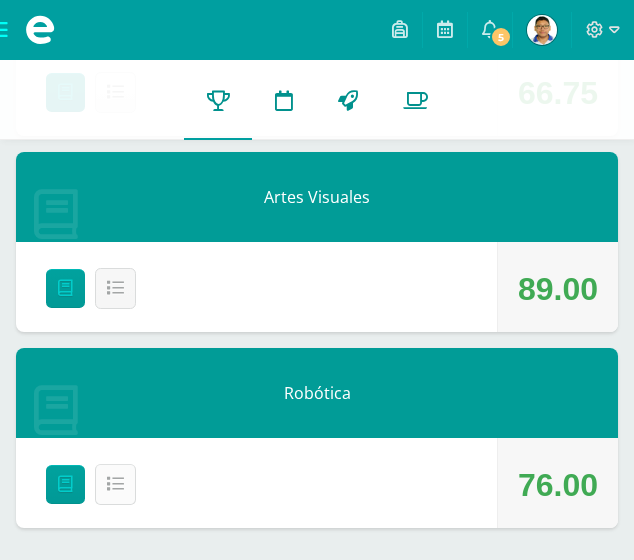 click at bounding box center [115, 484] 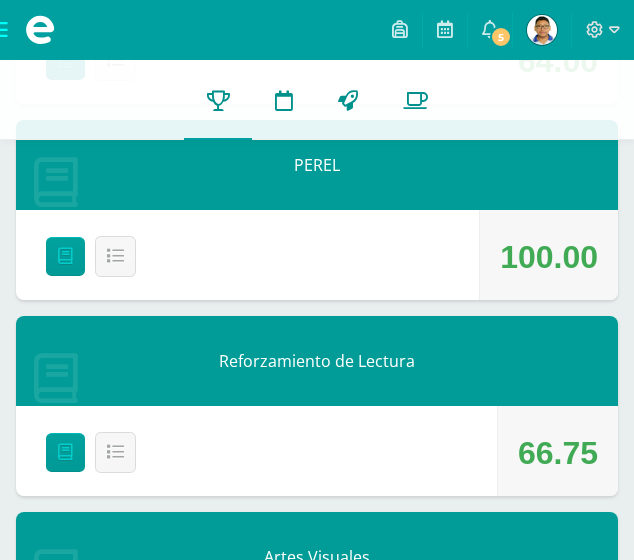 scroll, scrollTop: 4955, scrollLeft: 0, axis: vertical 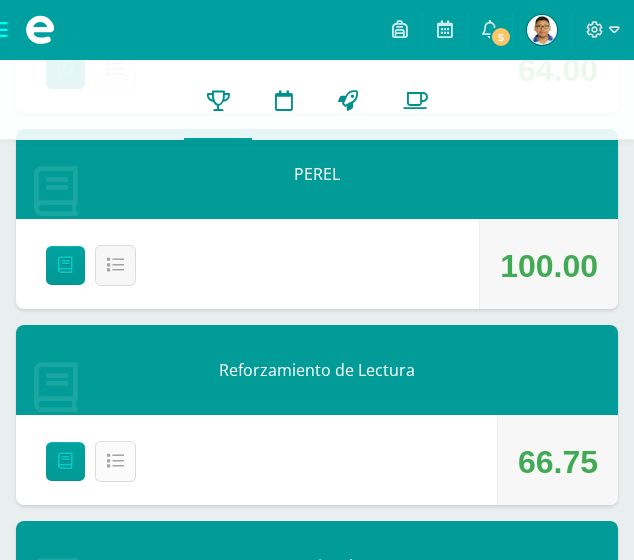 click on "Detalle" at bounding box center [115, 461] 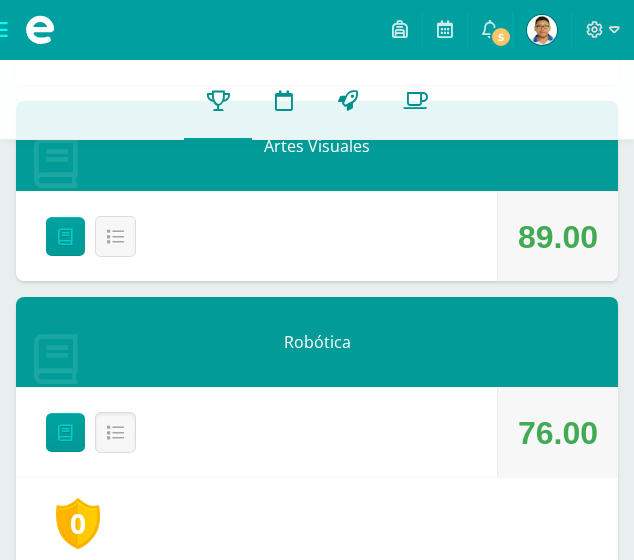 scroll, scrollTop: 5955, scrollLeft: 0, axis: vertical 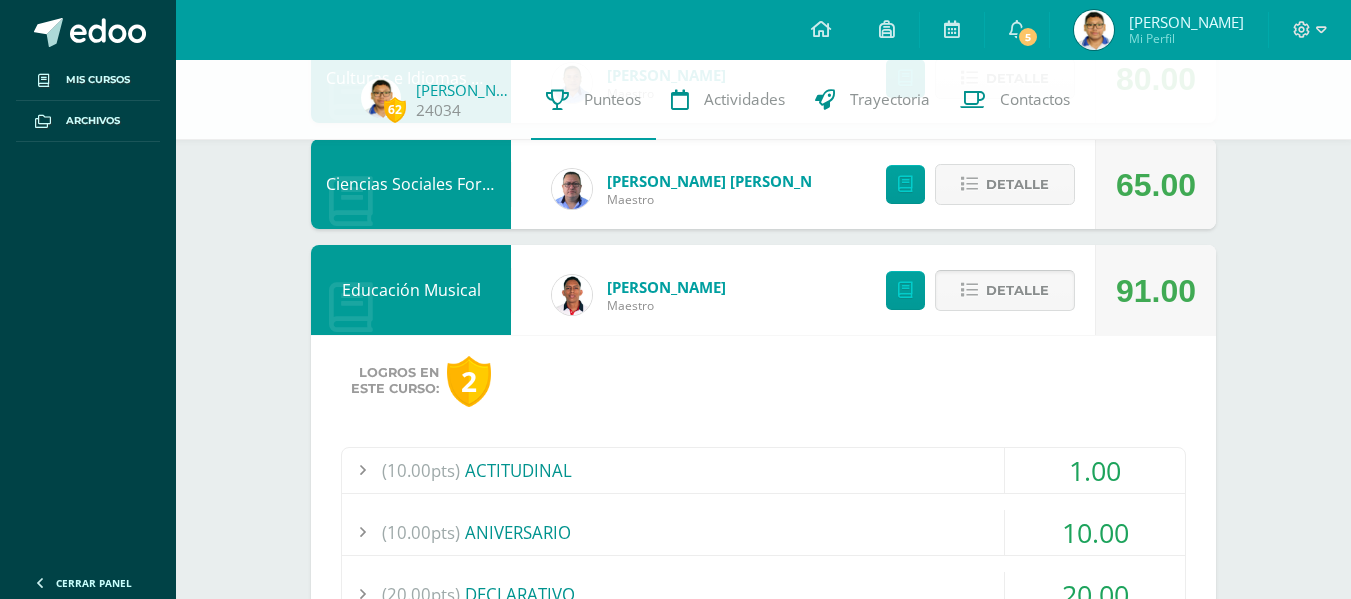 click on "Detalle" at bounding box center [1017, 290] 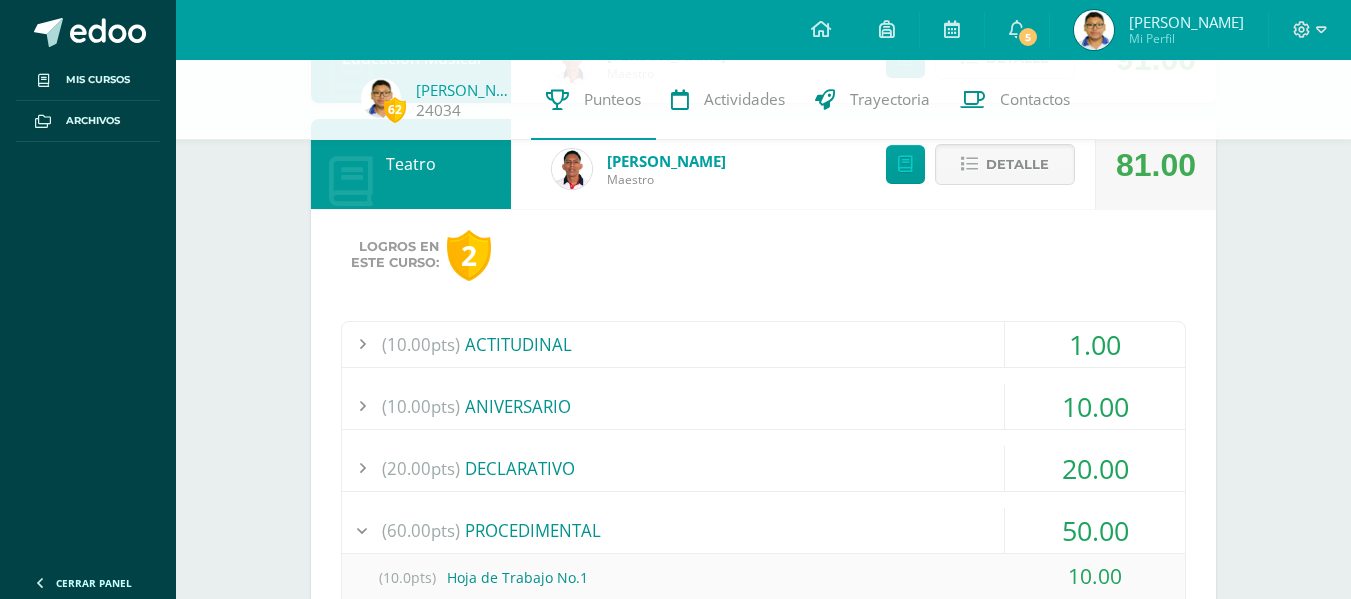 scroll, scrollTop: 800, scrollLeft: 0, axis: vertical 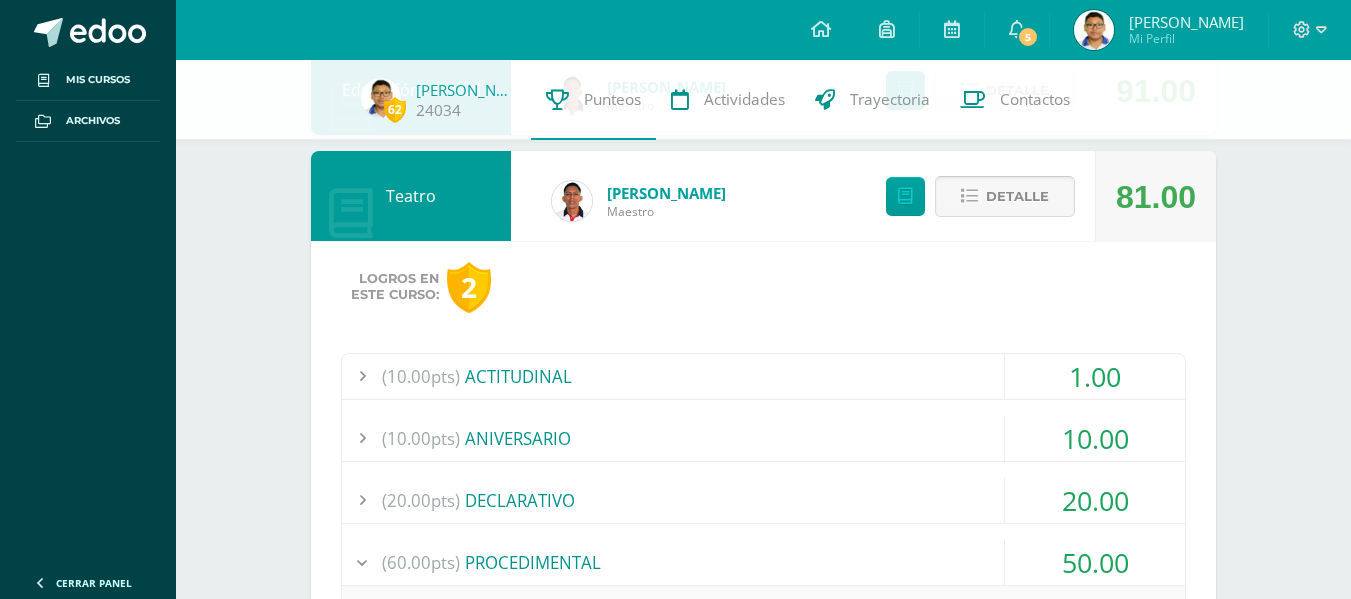click on "Detalle" at bounding box center (1017, 196) 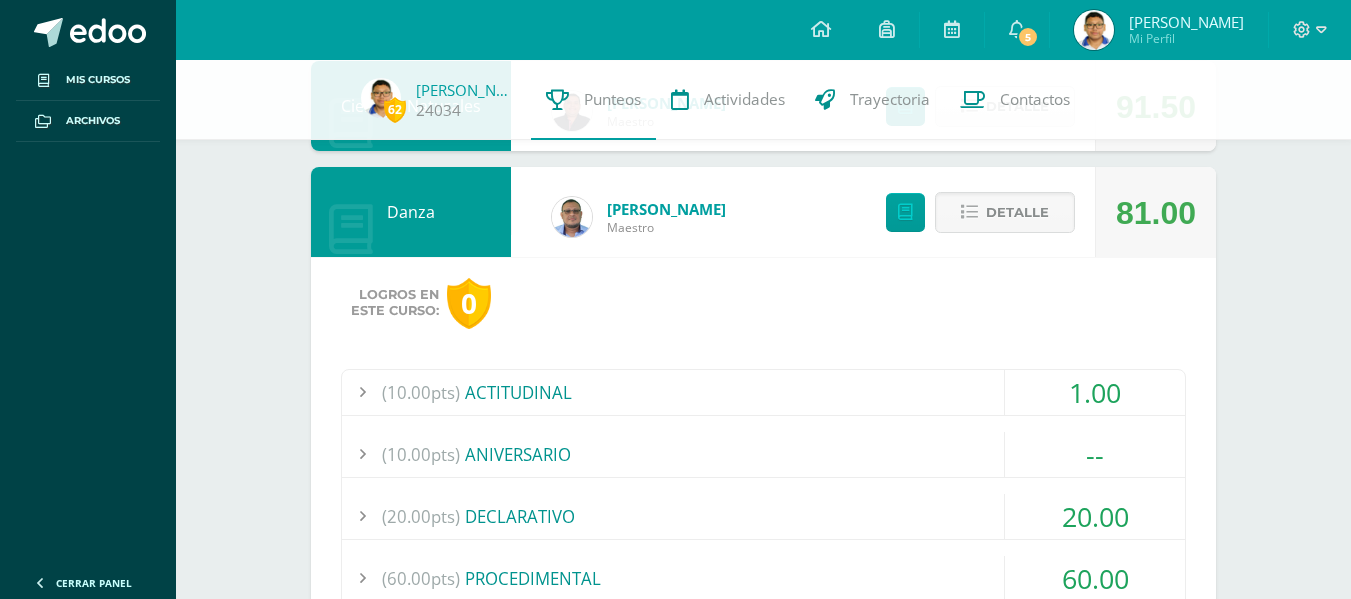 scroll, scrollTop: 1000, scrollLeft: 0, axis: vertical 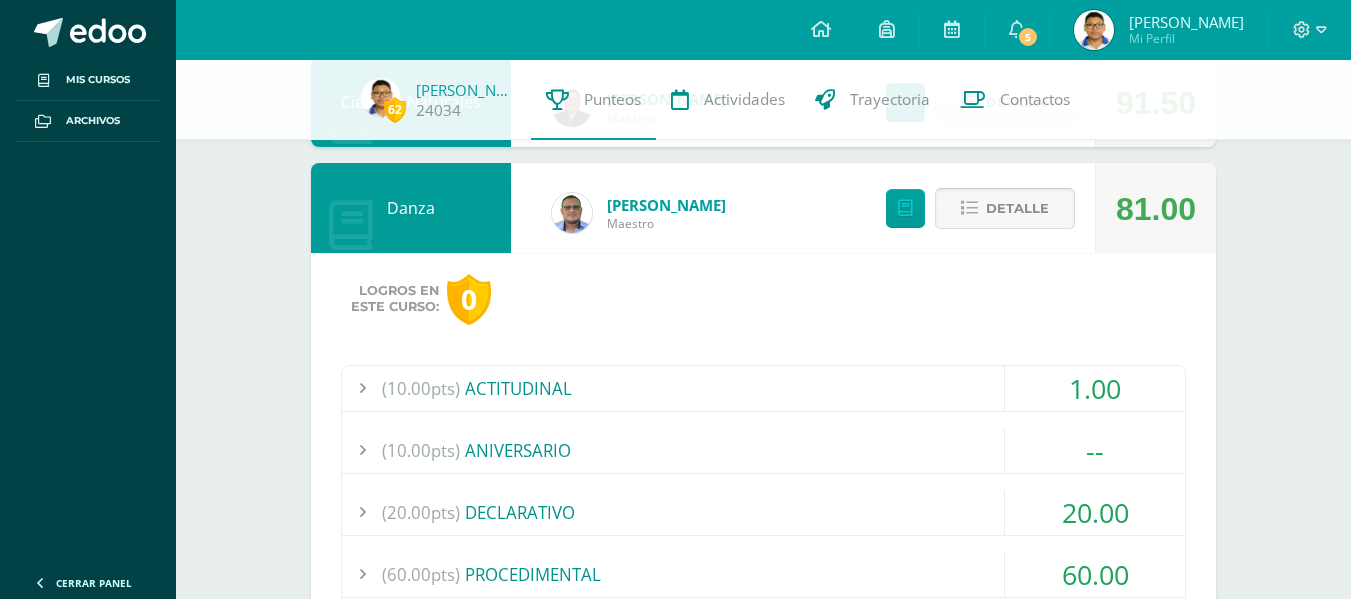 click on "Detalle" at bounding box center [1017, 208] 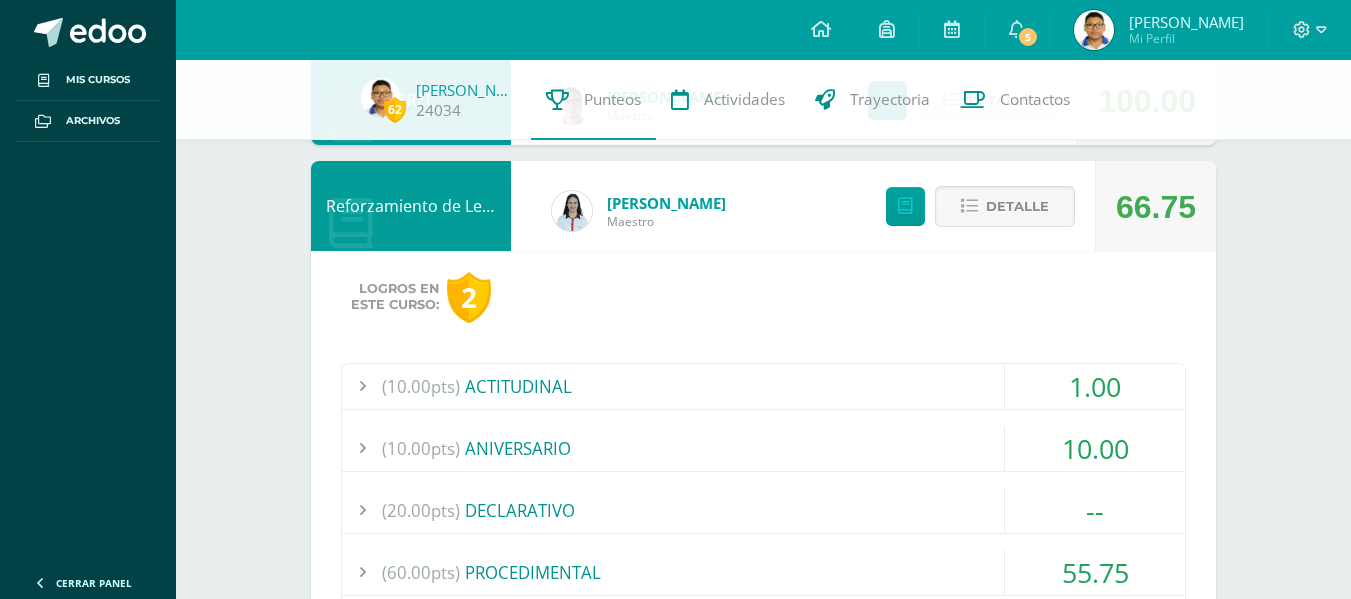 scroll, scrollTop: 1500, scrollLeft: 0, axis: vertical 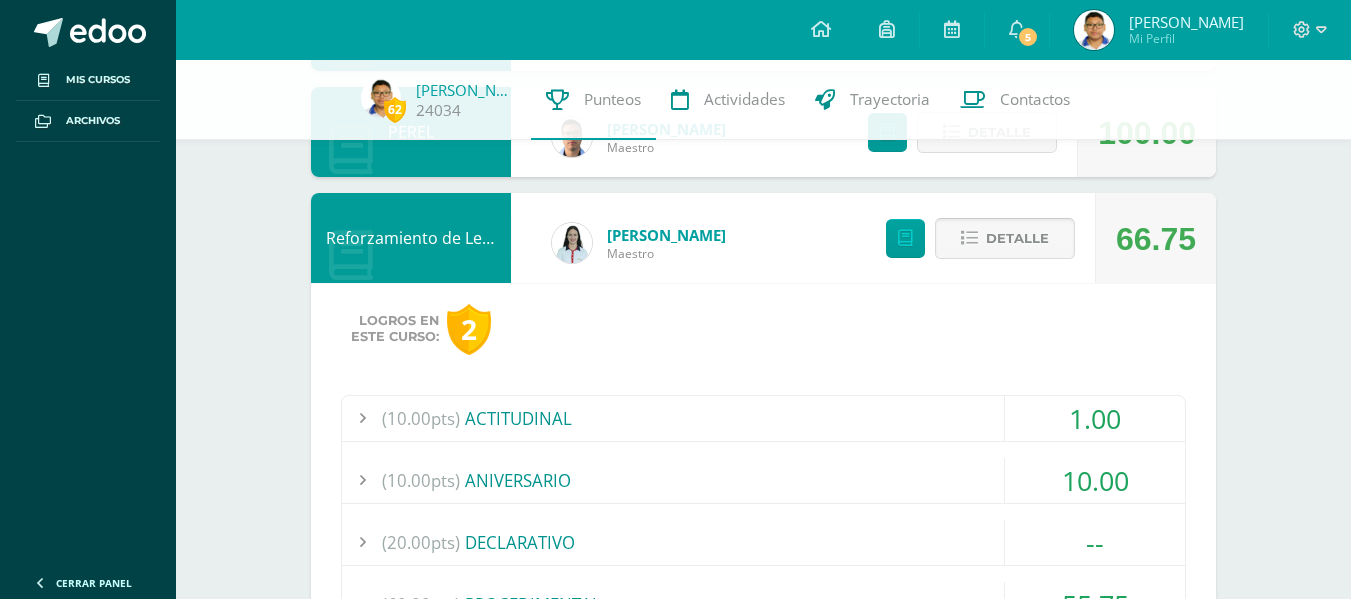 click on "Detalle" at bounding box center (1017, 238) 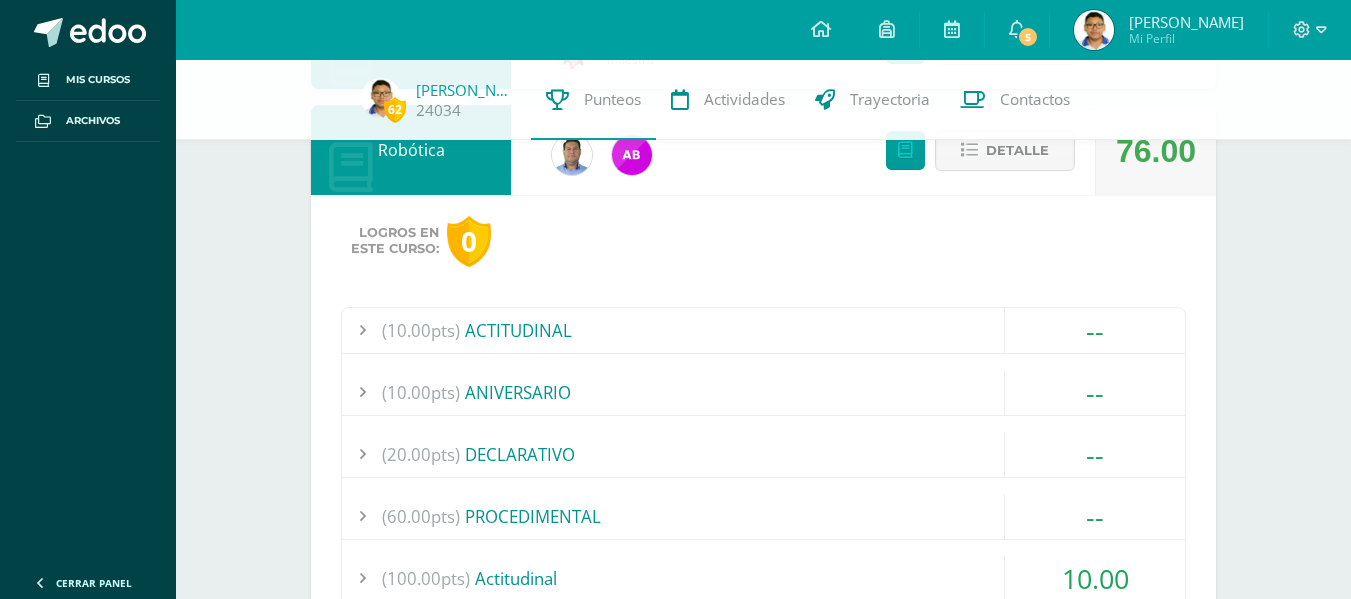 scroll, scrollTop: 1700, scrollLeft: 0, axis: vertical 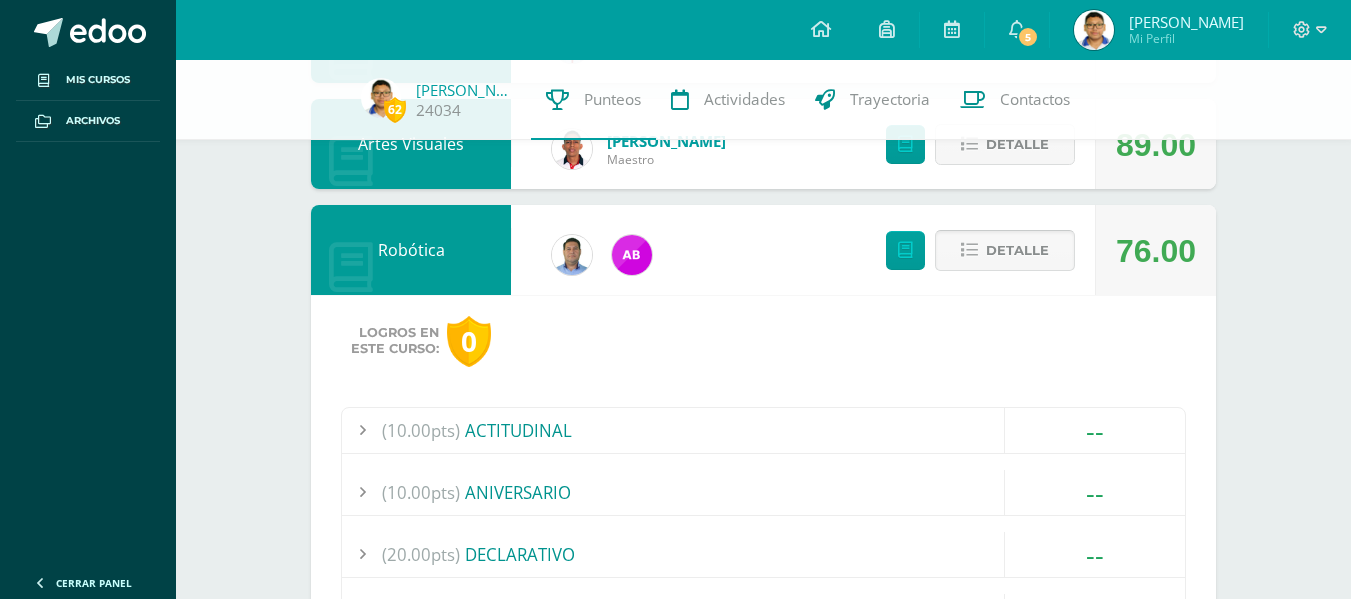 click on "Detalle" at bounding box center [1017, 250] 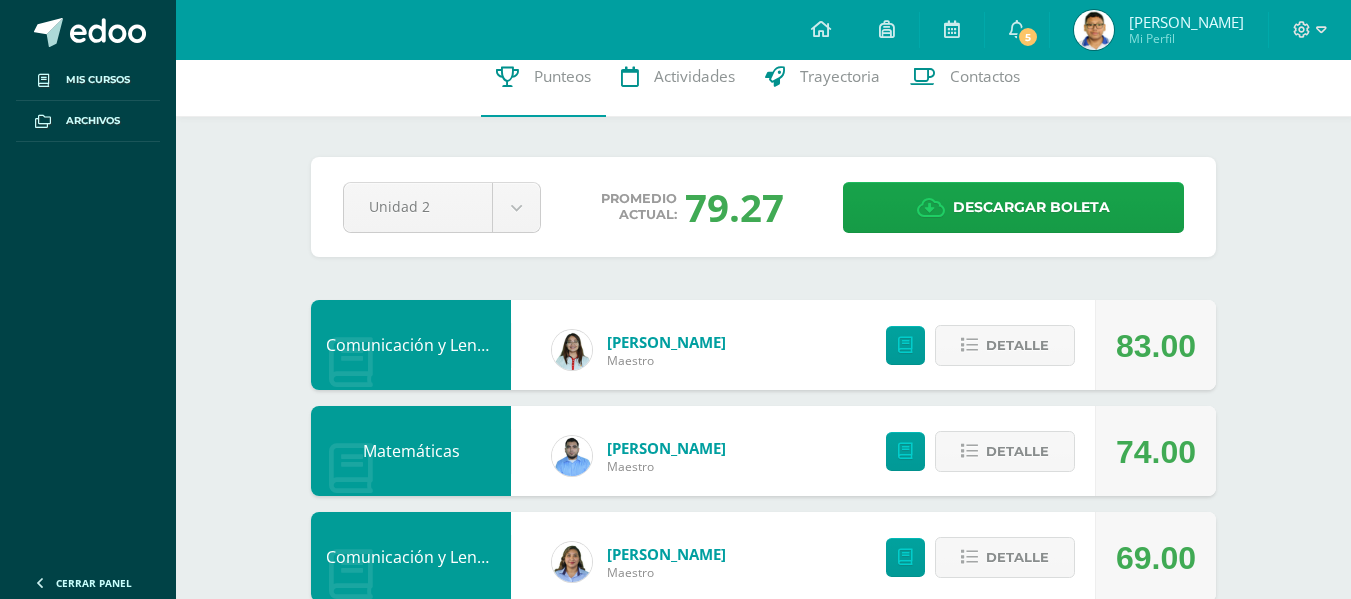 scroll, scrollTop: 0, scrollLeft: 0, axis: both 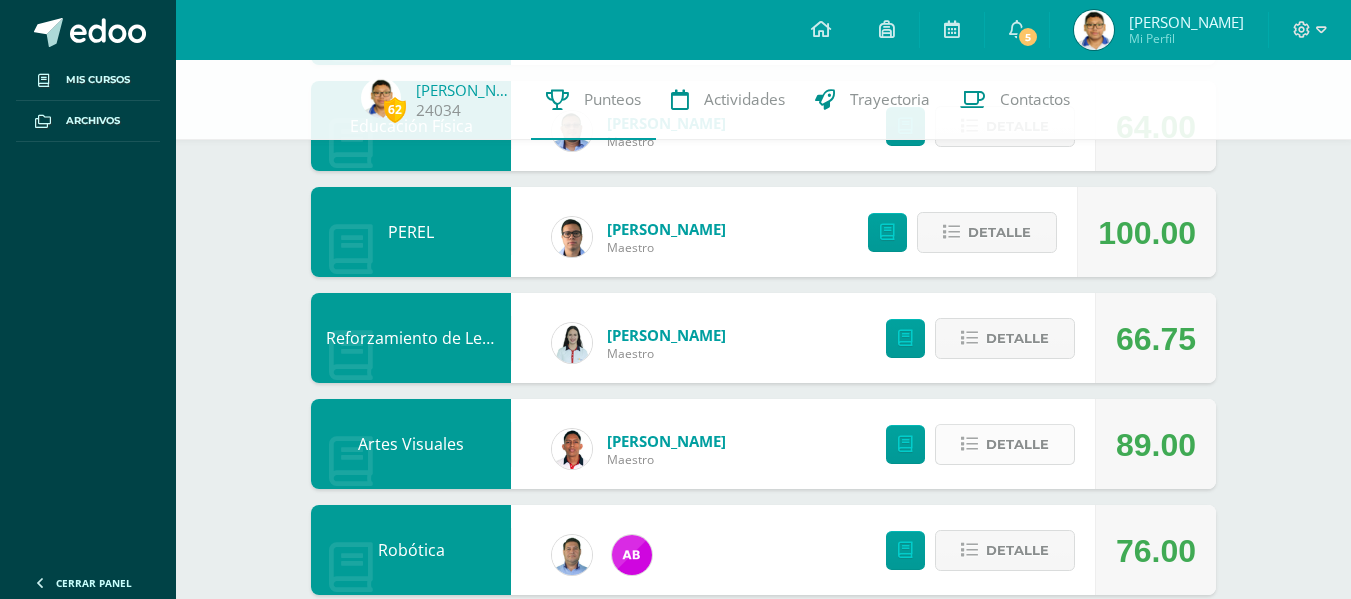 click on "Detalle" at bounding box center (1017, 444) 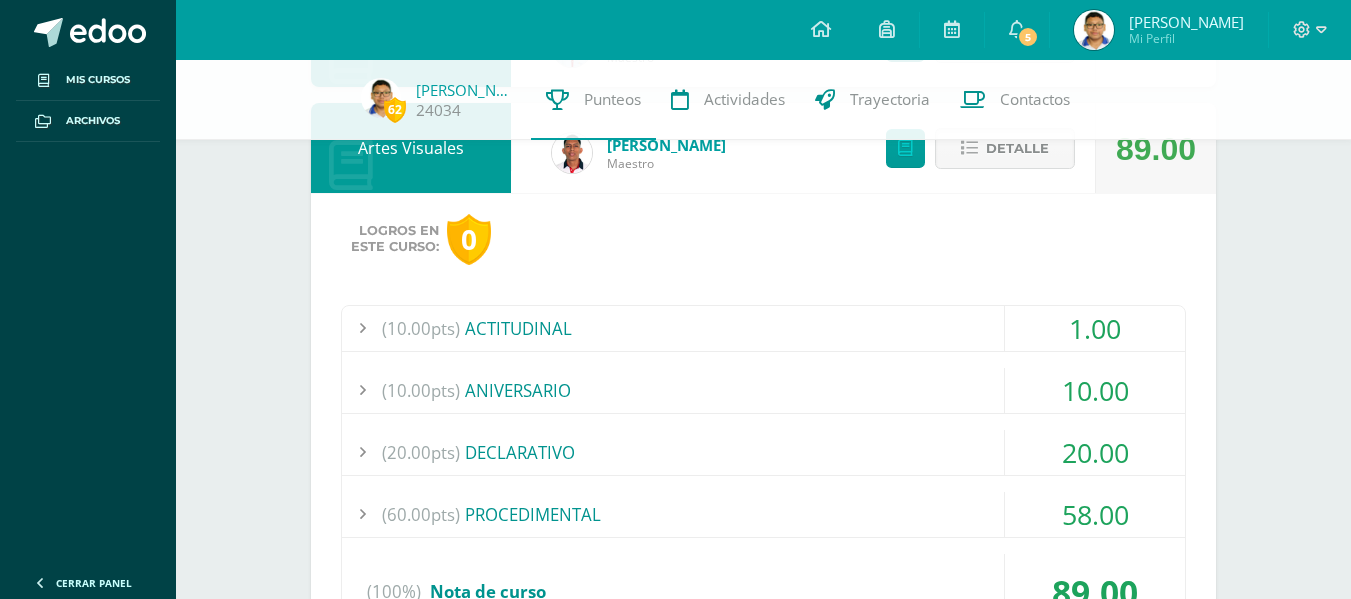 scroll, scrollTop: 1700, scrollLeft: 0, axis: vertical 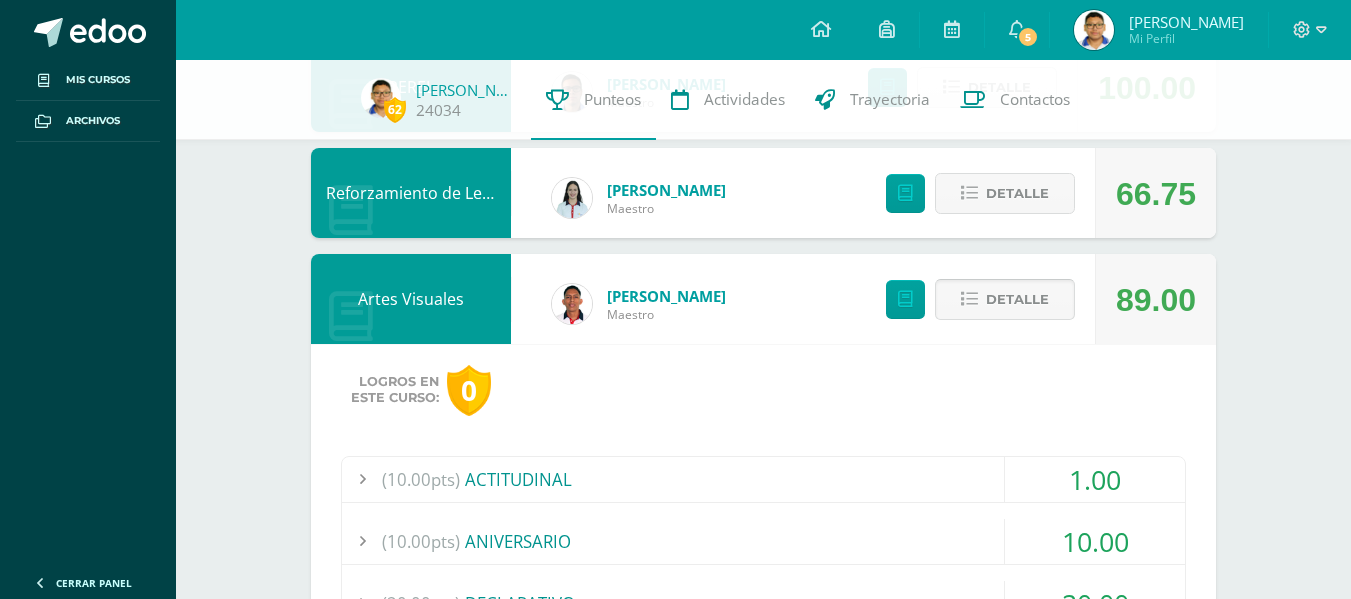 click on "Detalle" at bounding box center (1017, 299) 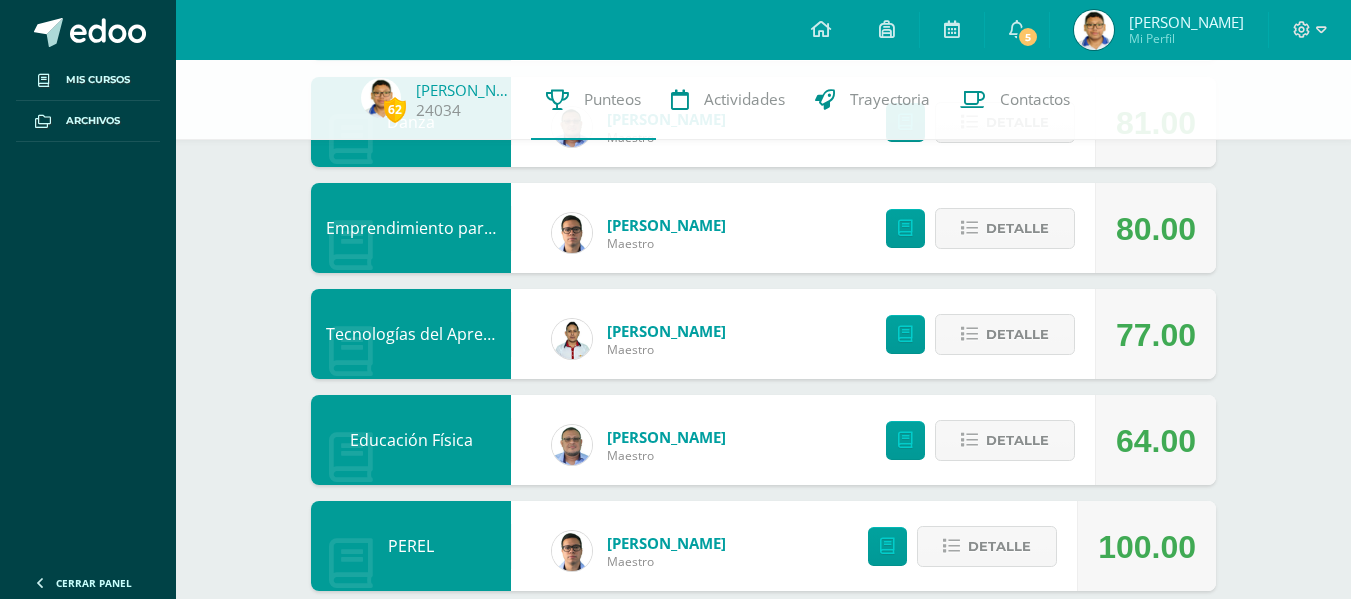 scroll, scrollTop: 1036, scrollLeft: 0, axis: vertical 